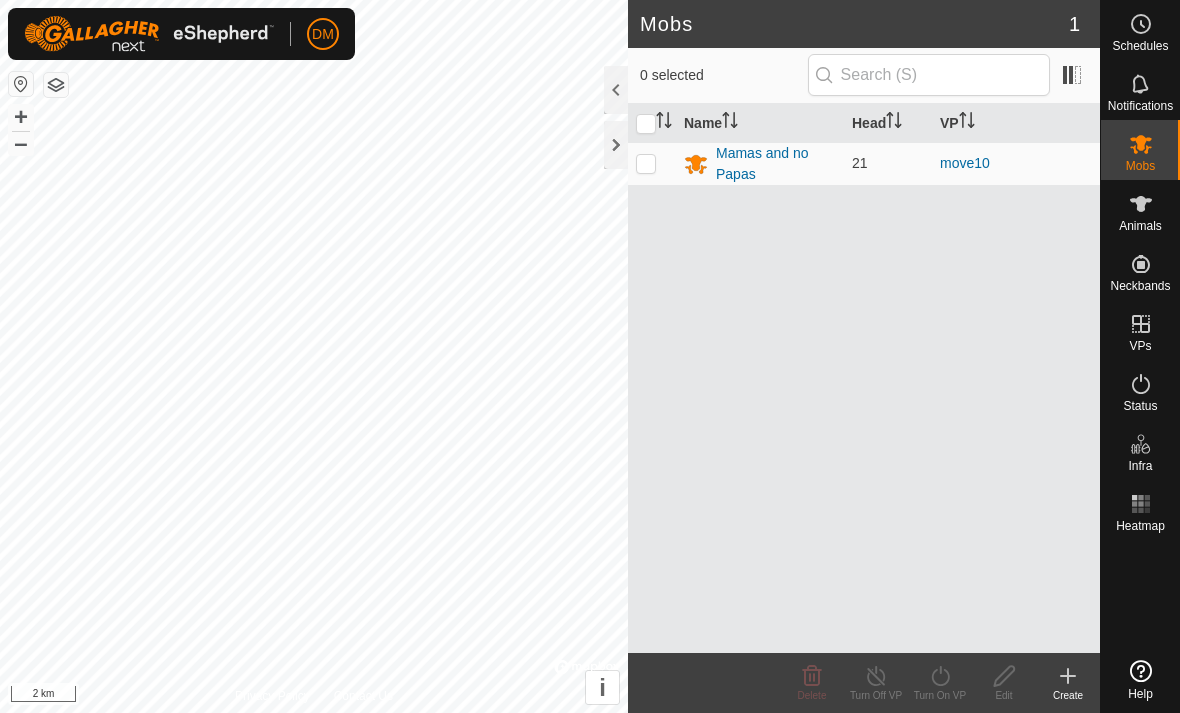 scroll, scrollTop: 0, scrollLeft: 0, axis: both 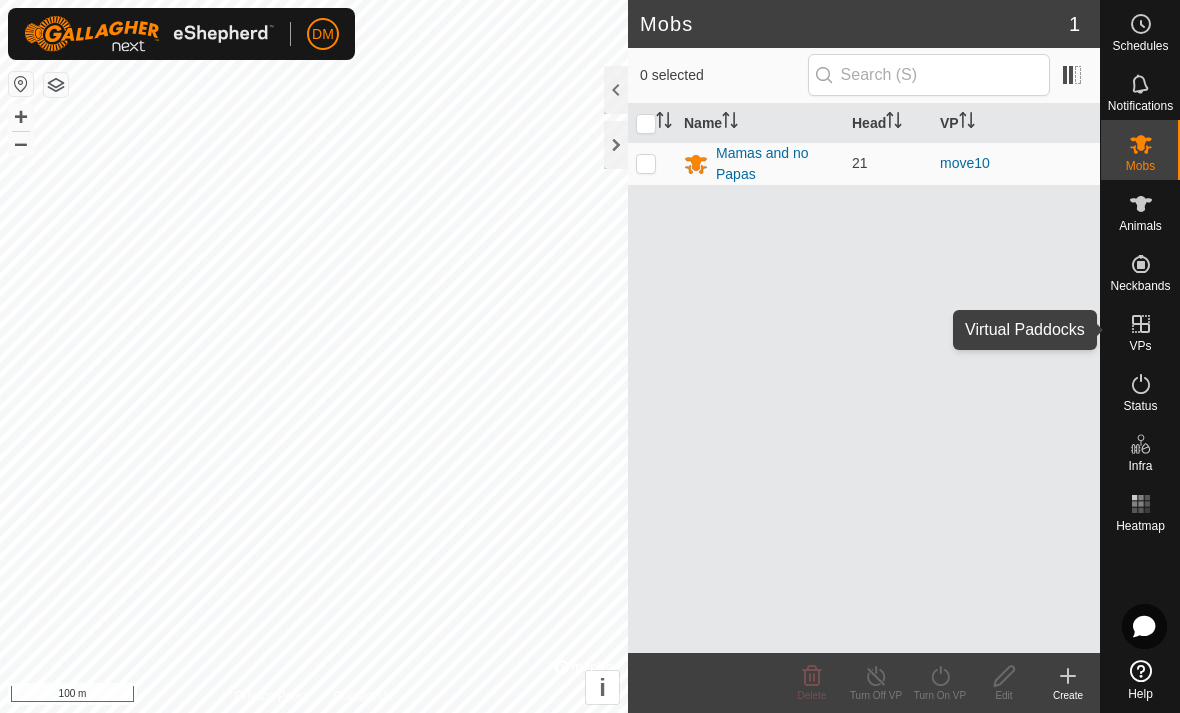 click at bounding box center [1141, 324] 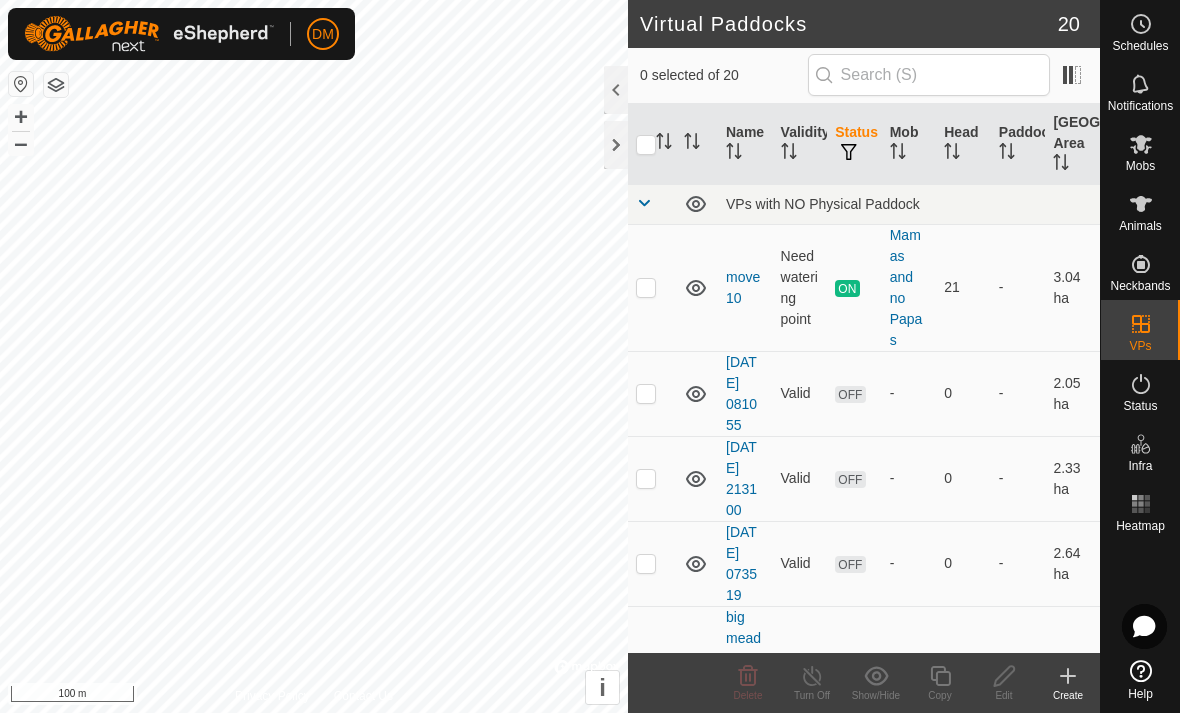 click on "Create" 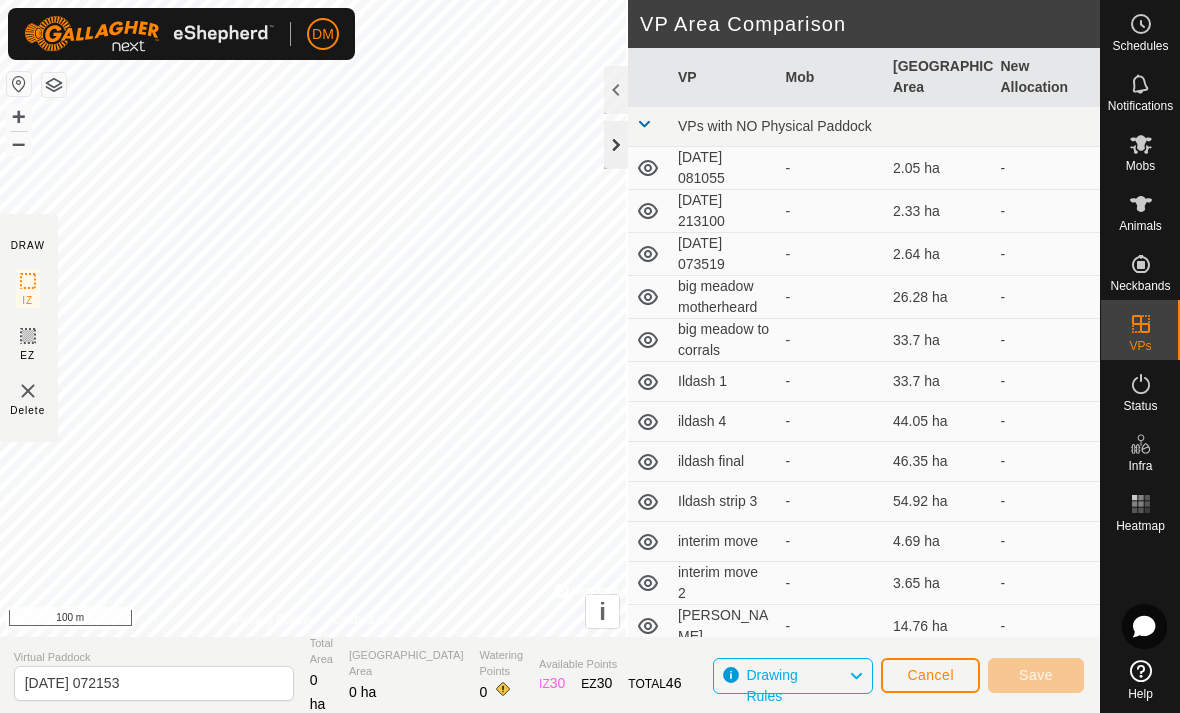 click 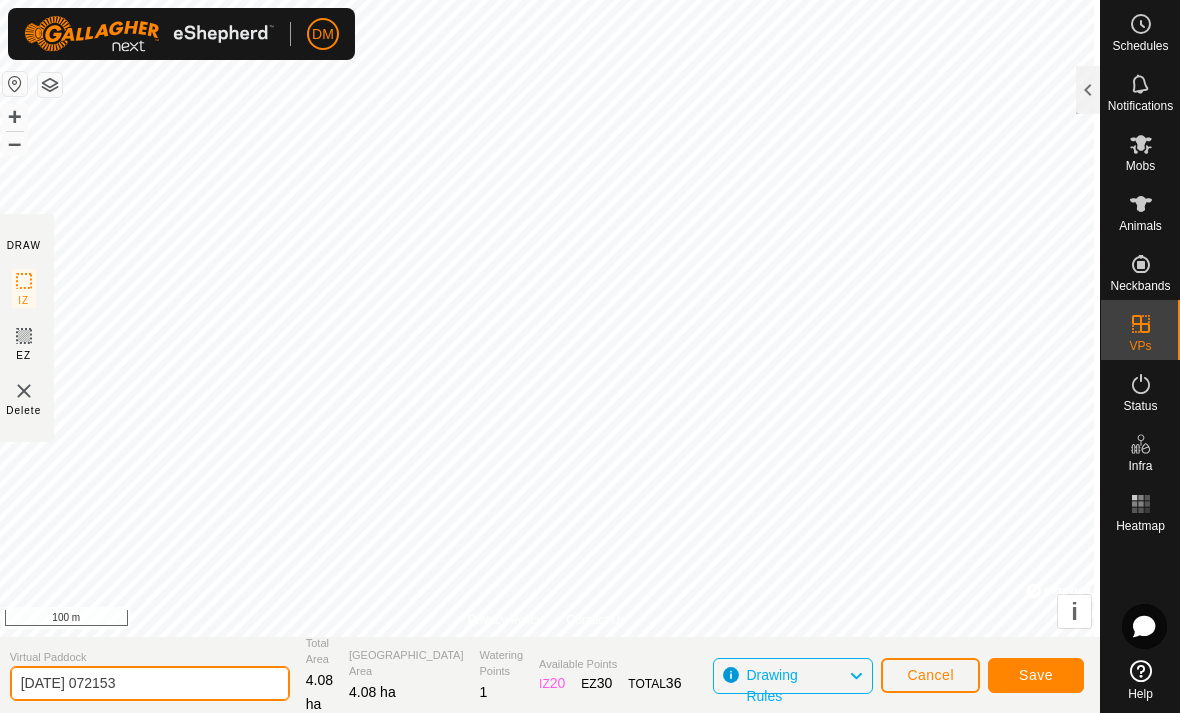 click on "DM Schedules Notifications Mobs Animals Neckbands VPs Status Infra Heatmap Help DRAW IZ EZ Delete Privacy Policy Contact Us + – ⇧ i ©  Mapbox , ©  OpenStreetMap ,  Improve this map 100 m VP Area Comparison     VP   Mob   Grazing Area   New Allocation  VPs with NO Physical Paddock  [DATE] 081055  -  2.05 ha  +2.03 ha  [DATE] 213100  -  2.33 ha  +1.75 ha  [DATE] 073519  -  2.64 ha  +1.44 ha  big meadow motherheard  -  26.28 ha  -22.2 ha  big meadow to corrals  -  33.7 ha  -29.62 ha  Ildash 1  -  33.7 ha  -29.62 ha  ildash 4  -  44.05 ha  -39.97 ha  ildash final  -  46.35 ha  -42.27 ha  Ildash strip 3  -  54.92 ha  -50.84 ha  interim move  -  4.69 ha  -0.61 ha  interim move 2  -  3.65 ha  +0.43 [PERSON_NAME] meadow  -  14.76 ha  -10.68 [PERSON_NAME] to [PERSON_NAME]  -  18.1 ha  -14.02 ha  move 4  -  3.35 ha  +0.73 ha  move 5  -  4.66 ha  -0.58 ha  move 7  -  7.26 ha  -3.18 ha  move 9  -  2.69 ha  +1.39 ha  move10   Mamas and no Papas   3.04 ha  +1.04 ha  move6  -  6.19 ha  -2.11 ha  move8  - 1" at bounding box center (590, 356) 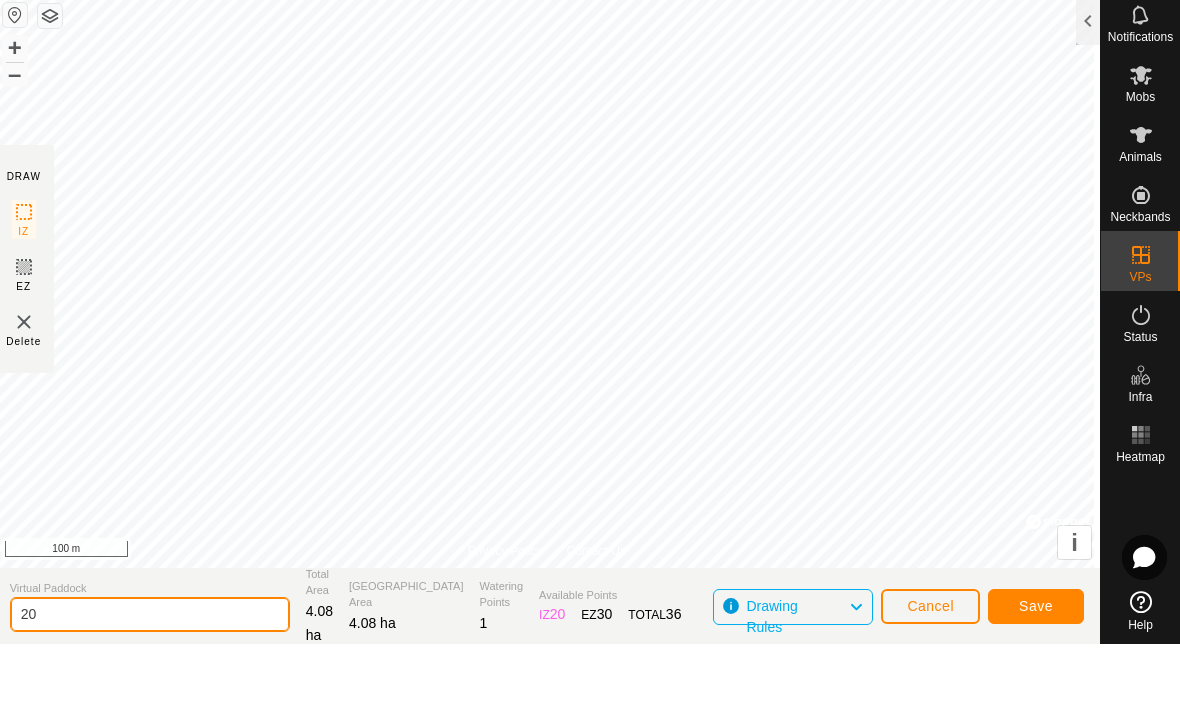 type on "2" 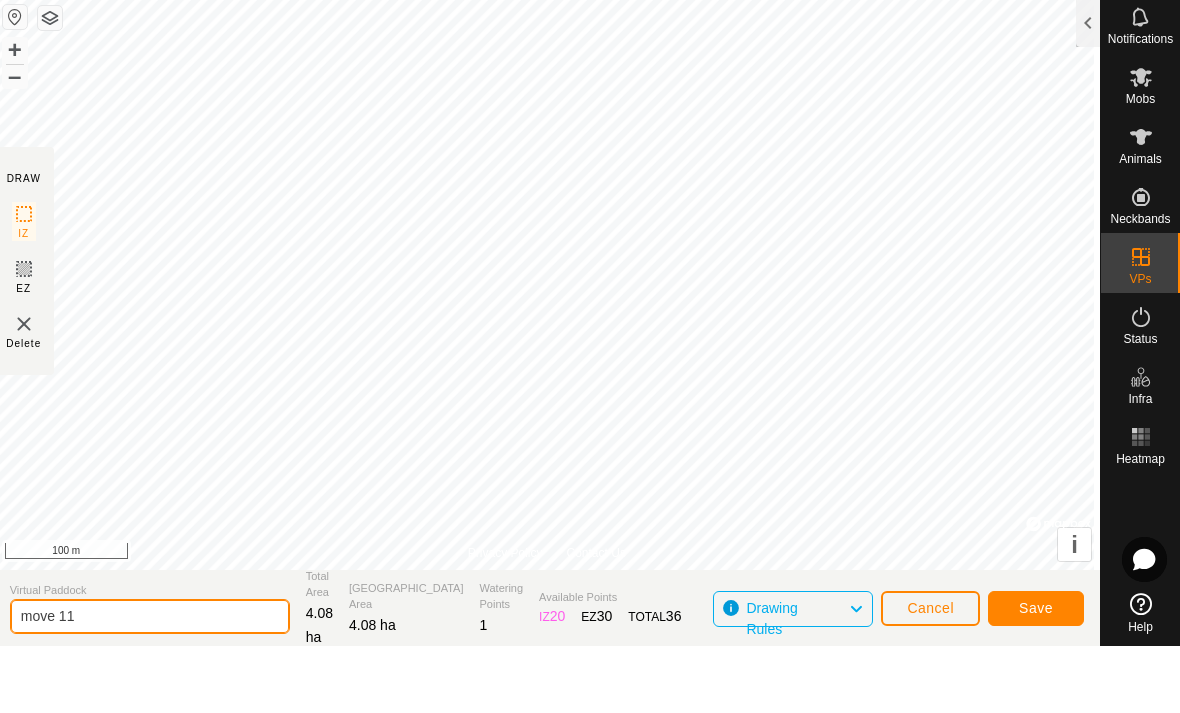 type on "move 11" 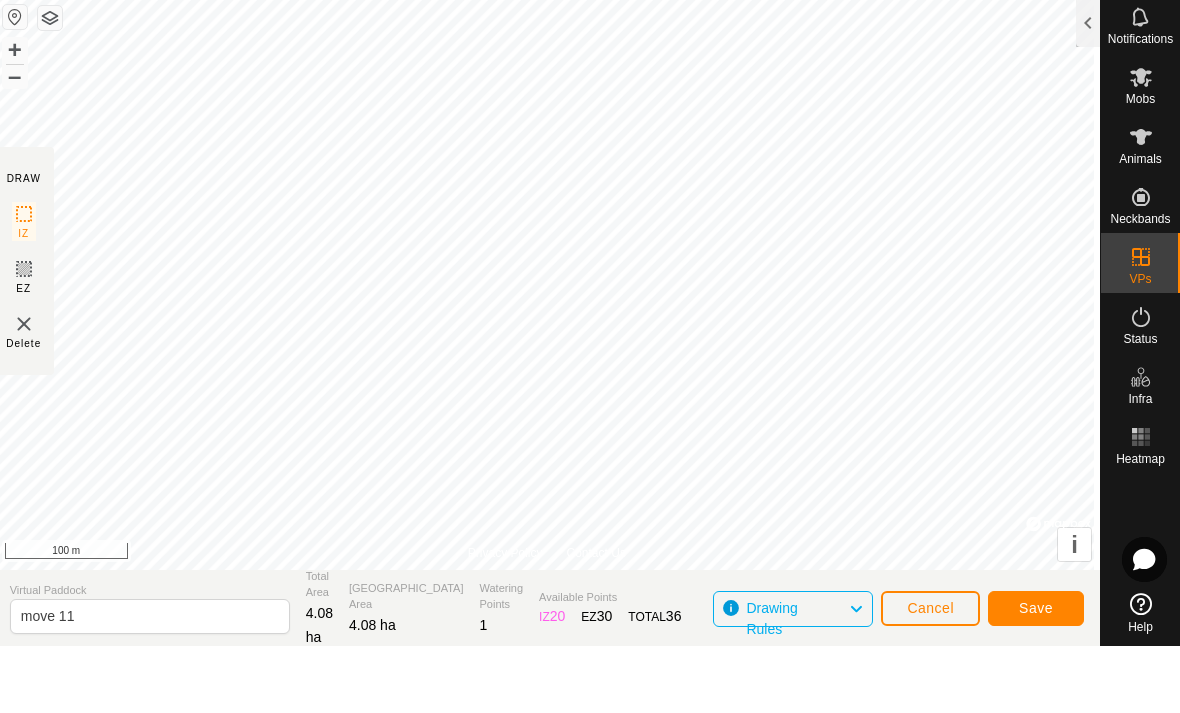 click on "Save" 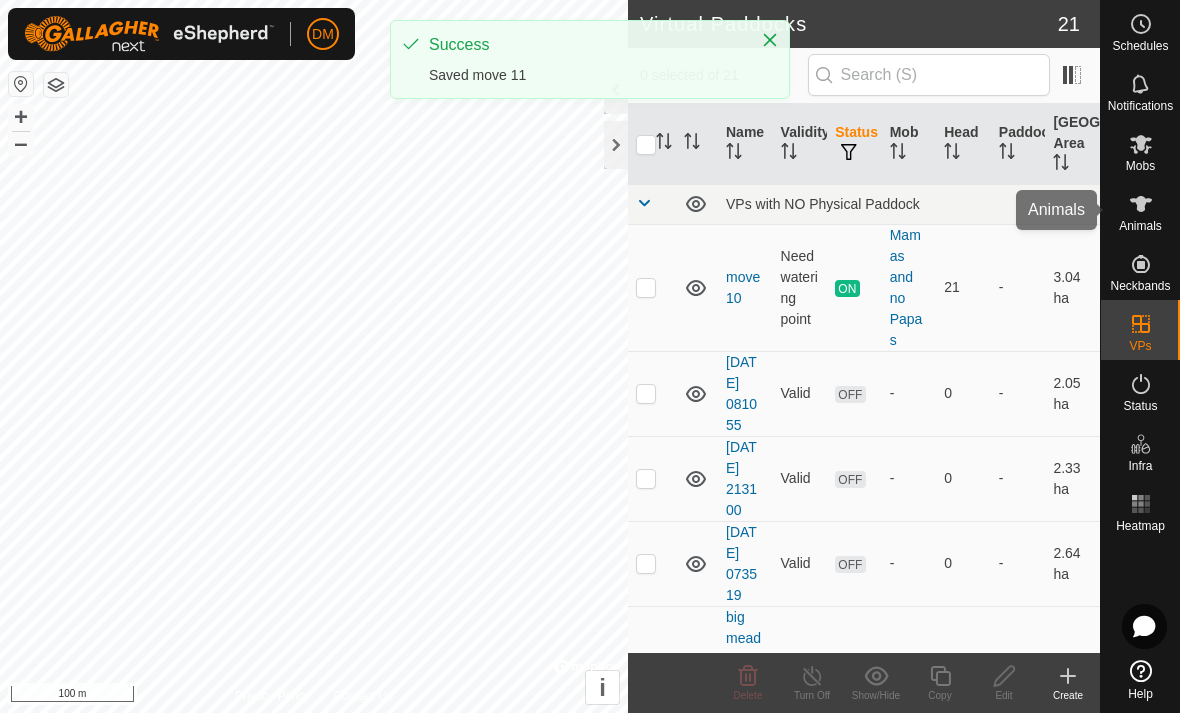 click 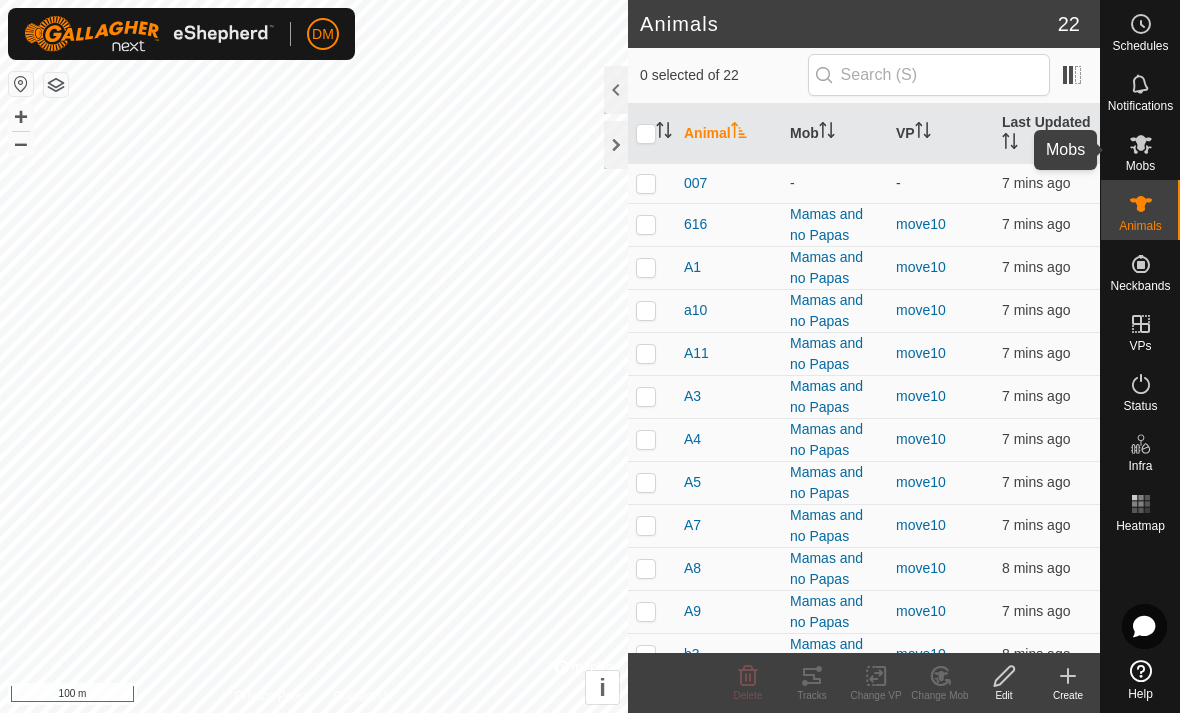 click on "Mobs" at bounding box center (1140, 150) 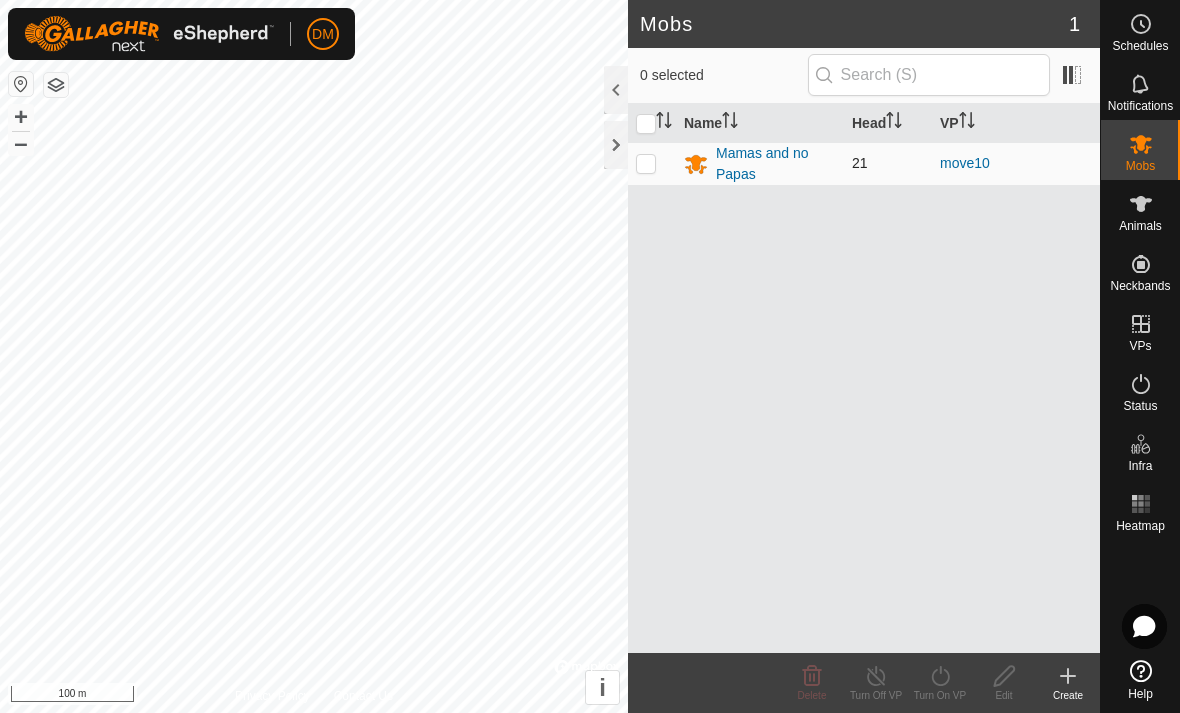 click at bounding box center [646, 163] 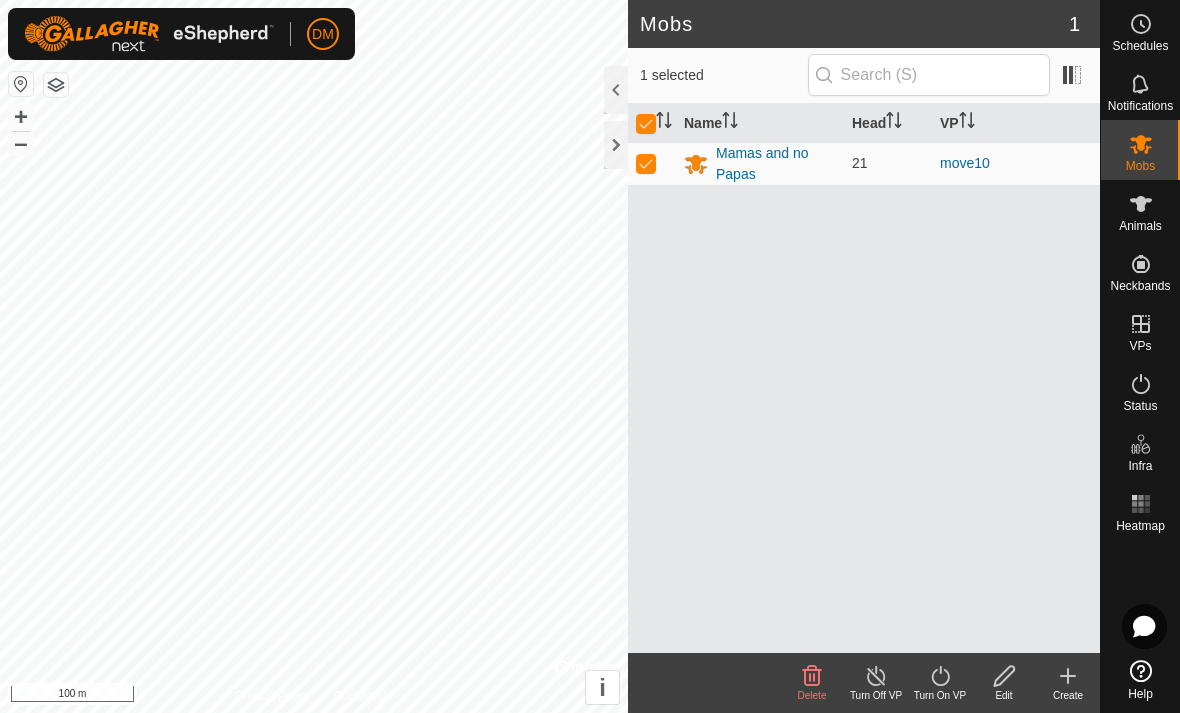 click 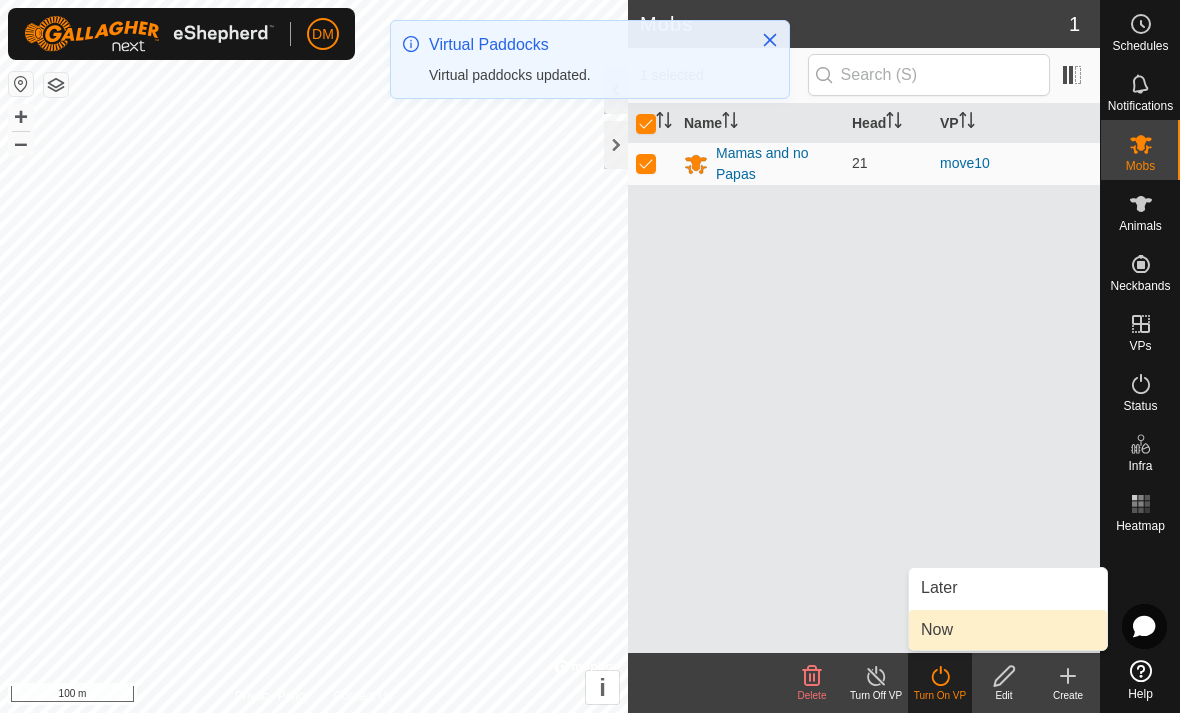 click on "Now" at bounding box center (1008, 630) 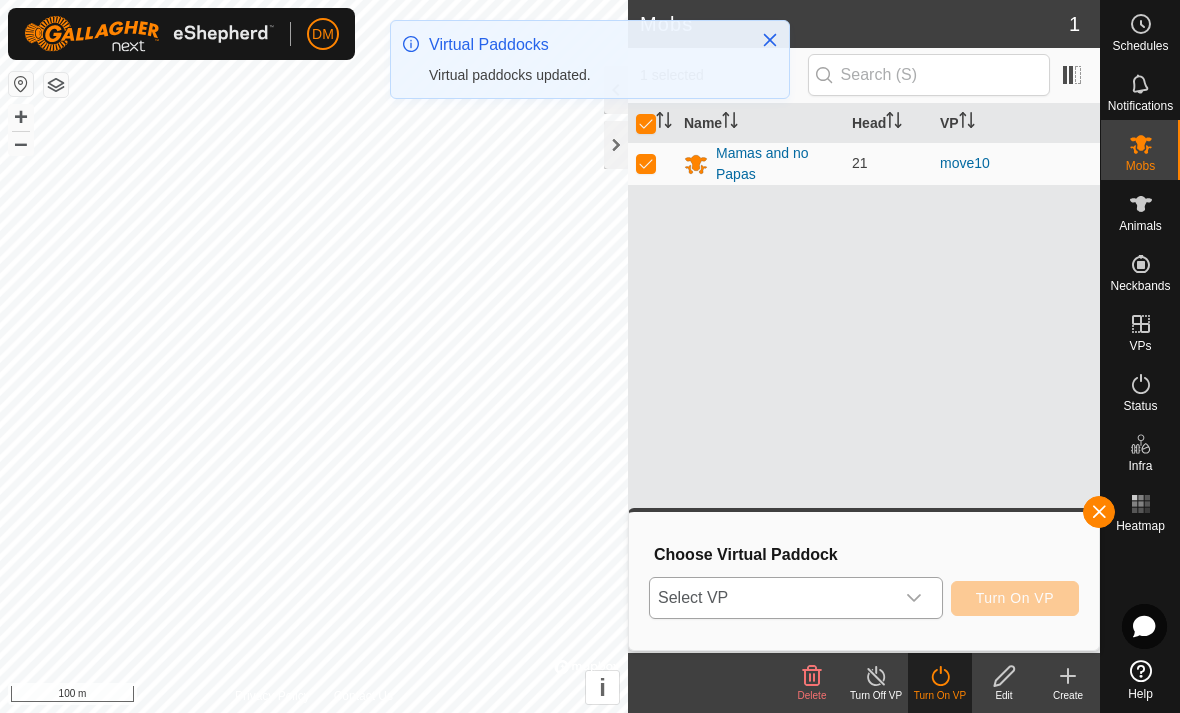click on "Select VP" at bounding box center [772, 598] 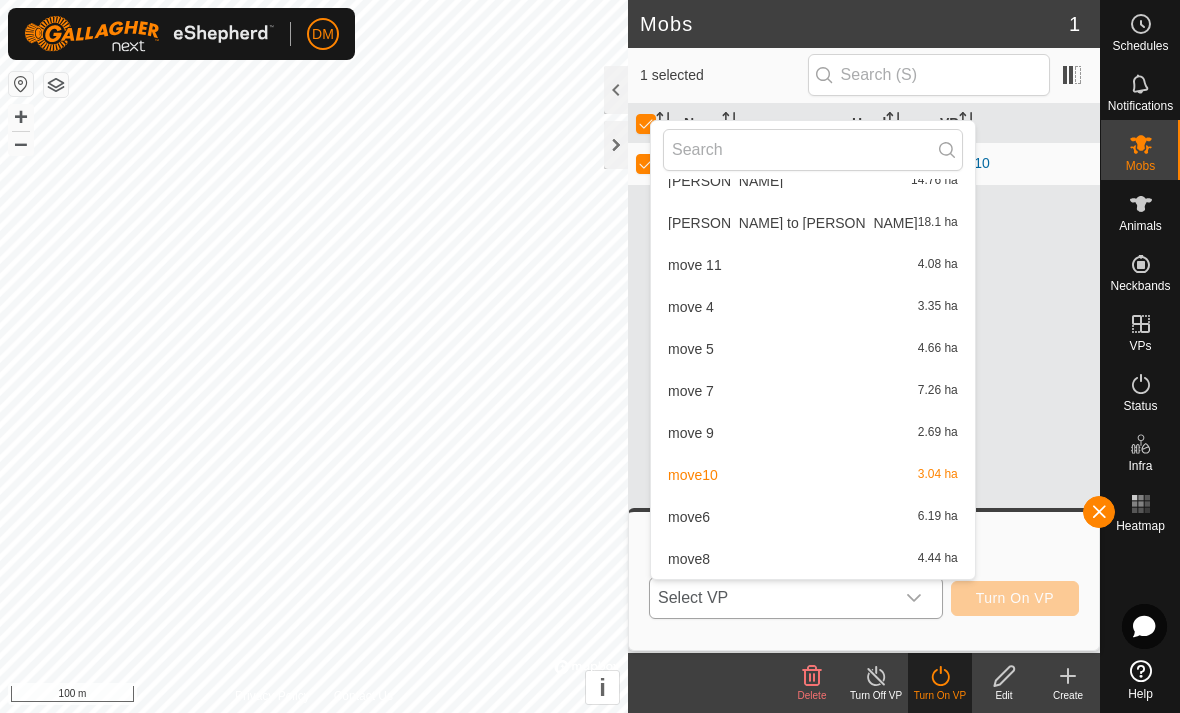 scroll, scrollTop: 526, scrollLeft: 0, axis: vertical 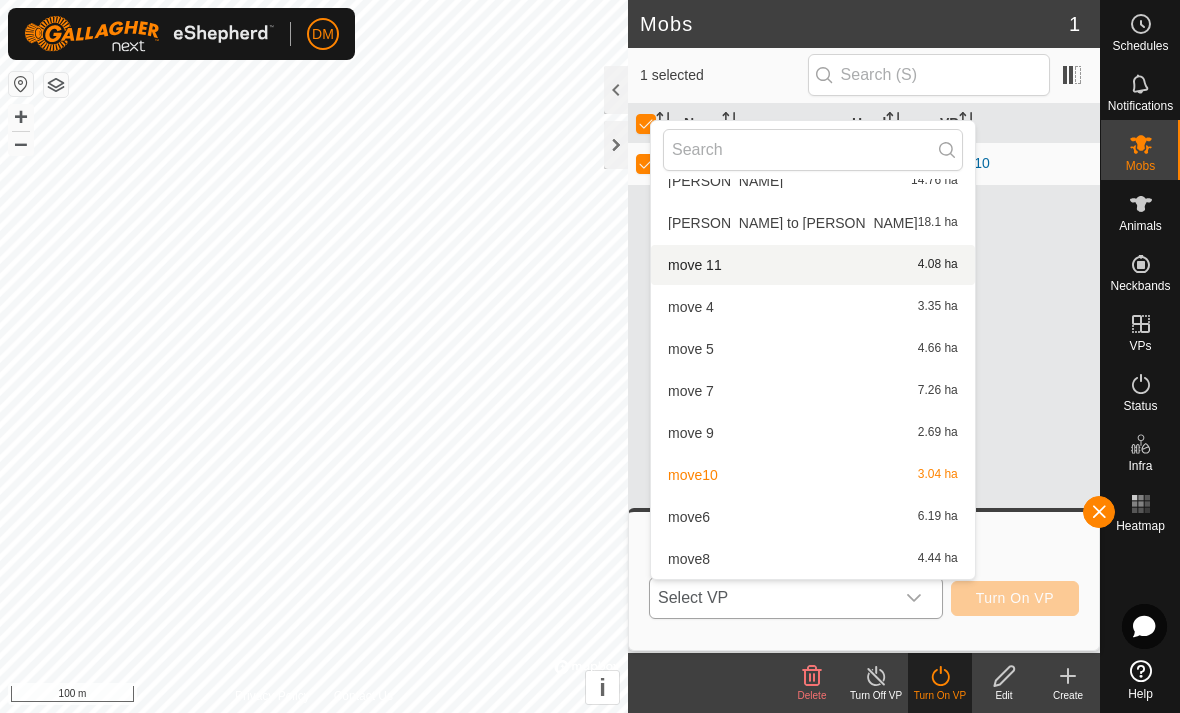 click on "move 11  4.08 ha" at bounding box center [813, 265] 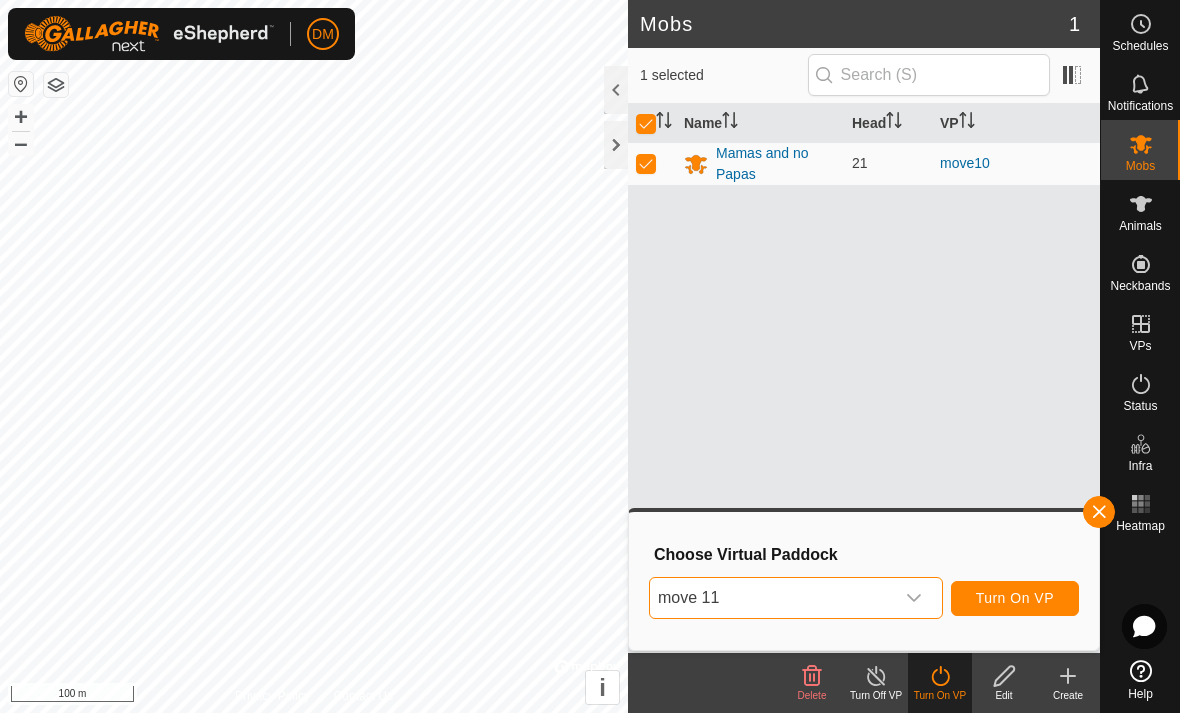 click on "Turn On VP" at bounding box center (1015, 598) 